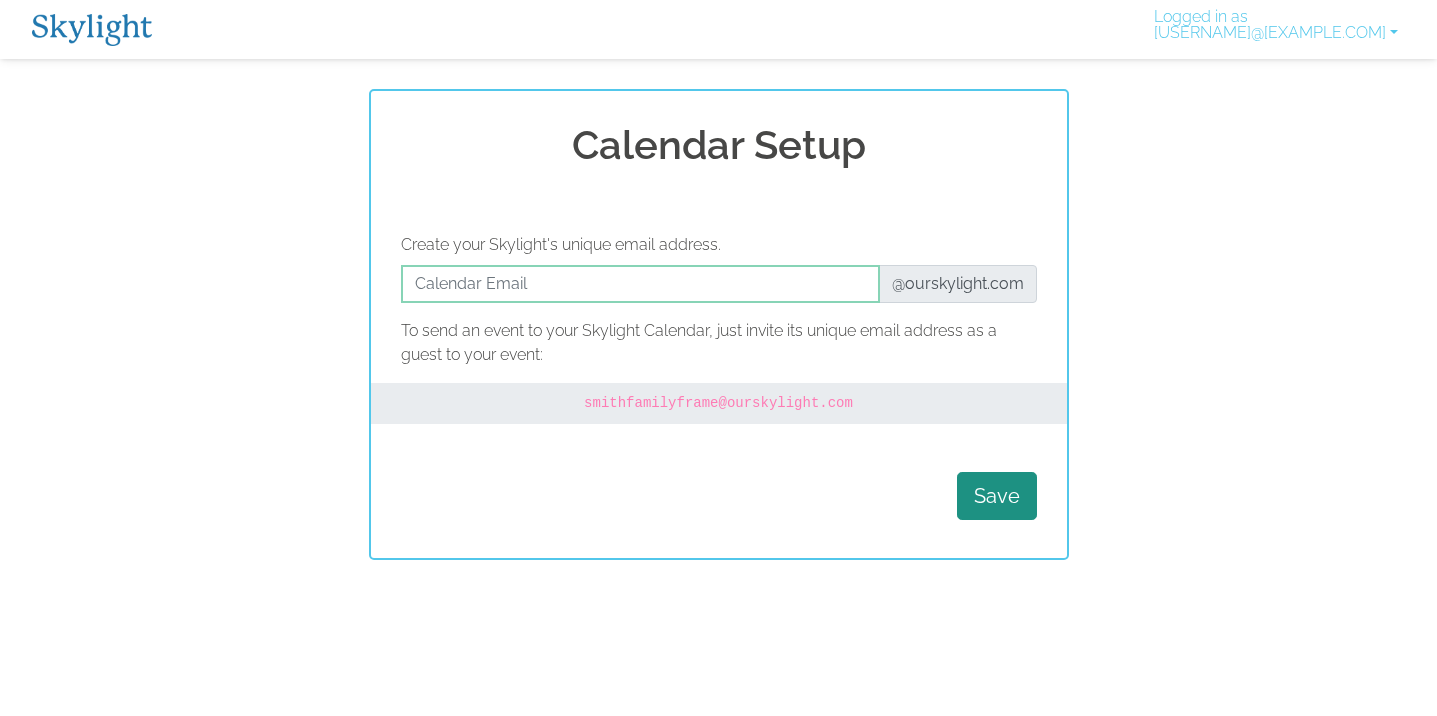 scroll, scrollTop: 0, scrollLeft: 0, axis: both 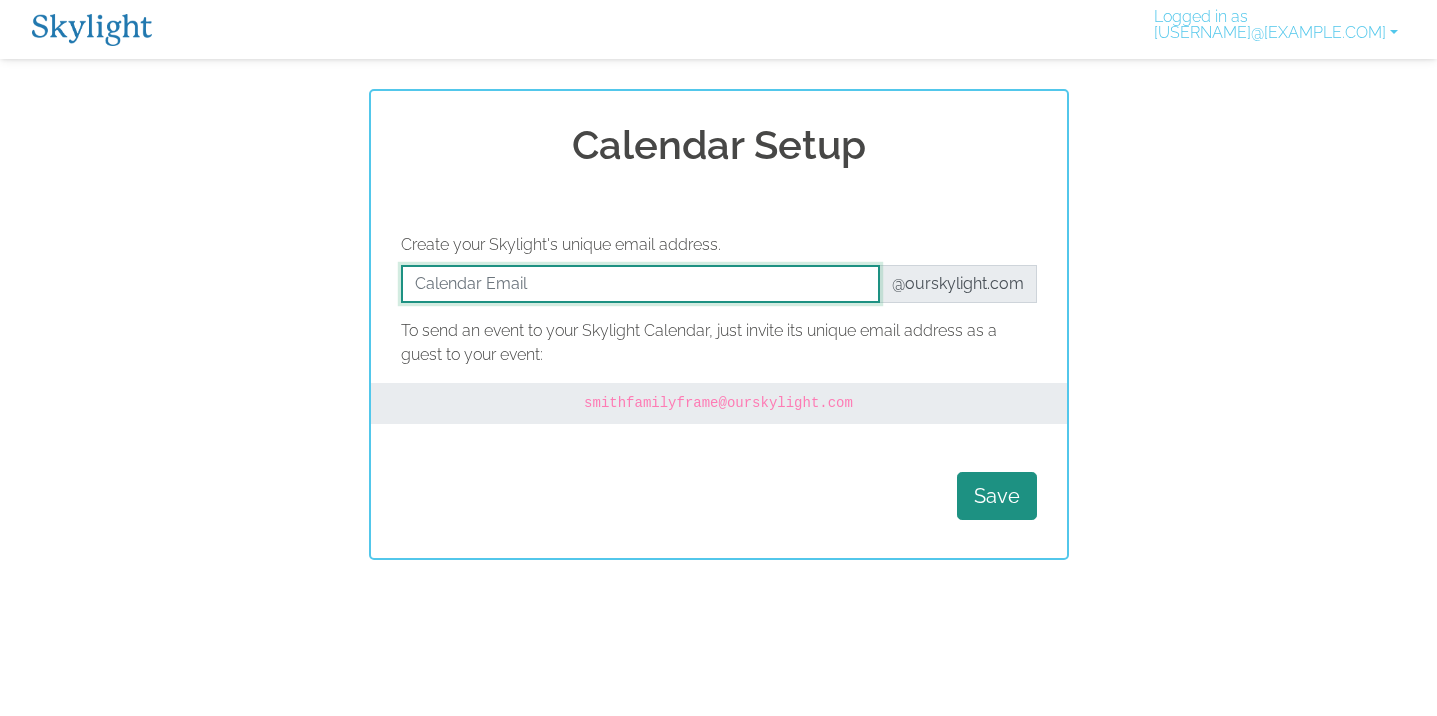 click at bounding box center [640, 284] 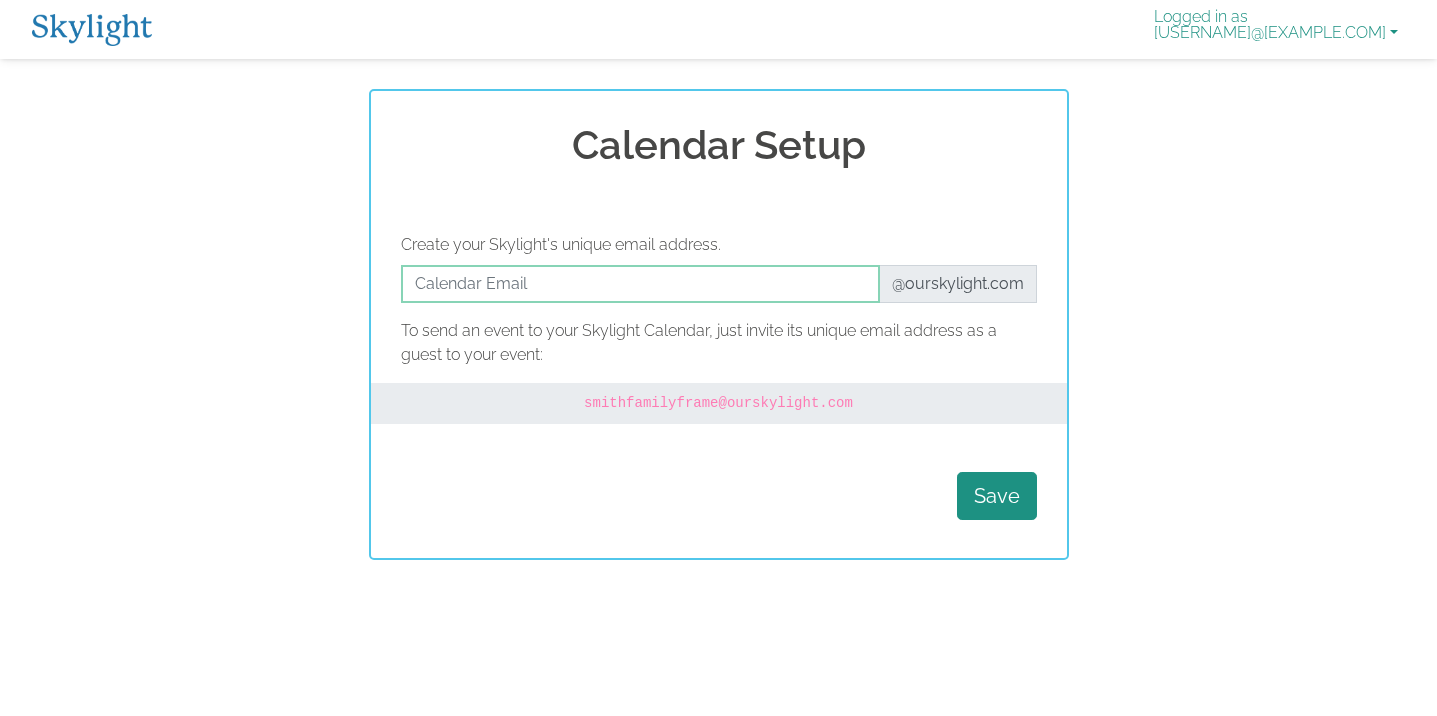 click on "Logged in as ele1414@example.com" at bounding box center [1276, 29] 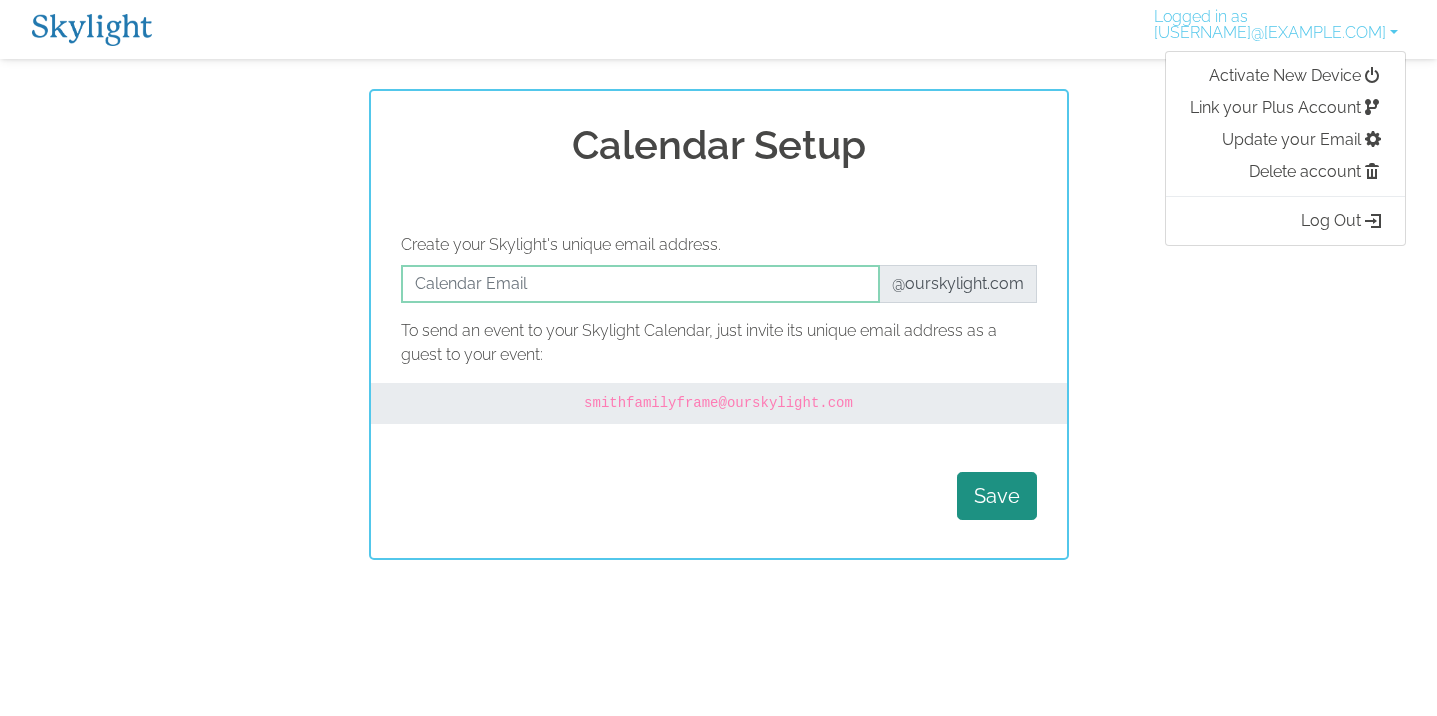 click on "Calendar Setup Create your Skylight's unique email address.   @ourskylight.com To send an event to your Skylight Calendar, just invite its unique email address as a guest to your event: smithfamilyframe @ourskylight.com Save" at bounding box center [718, 324] 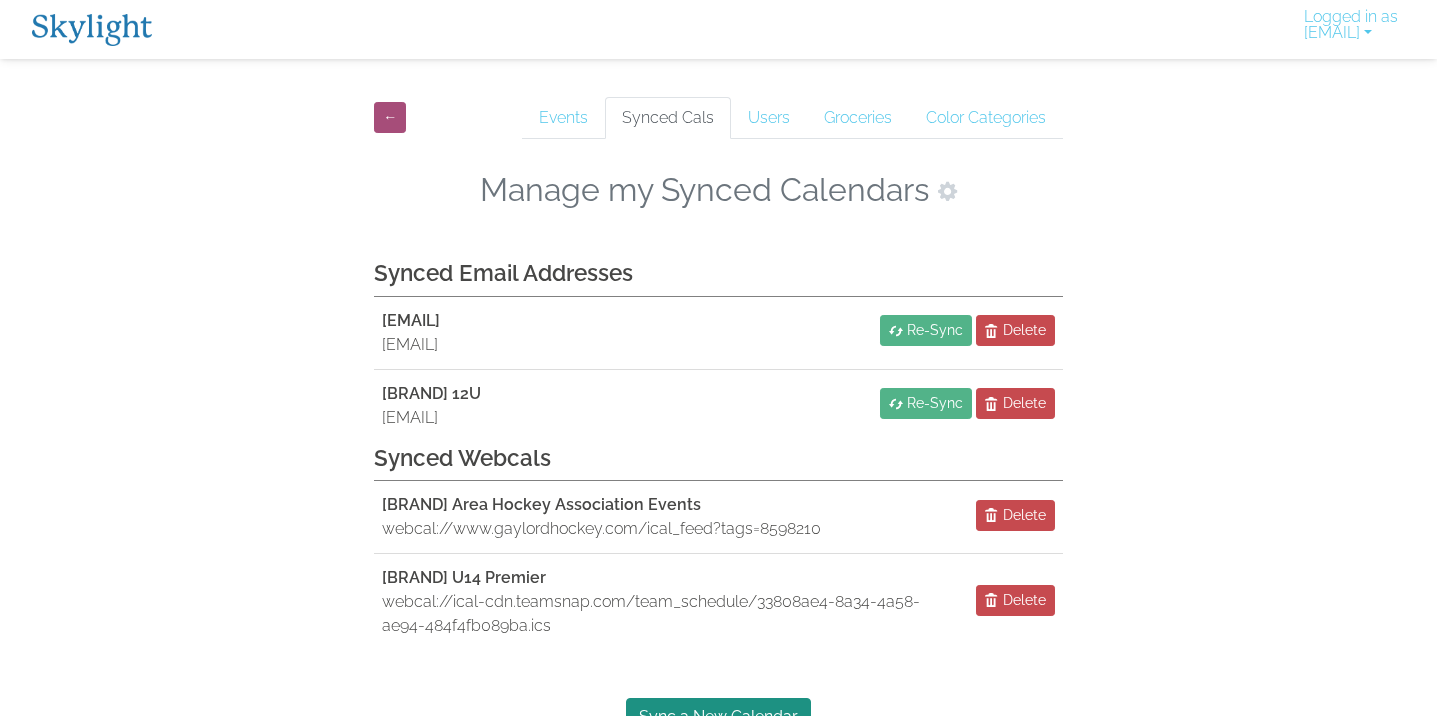 scroll, scrollTop: 0, scrollLeft: 0, axis: both 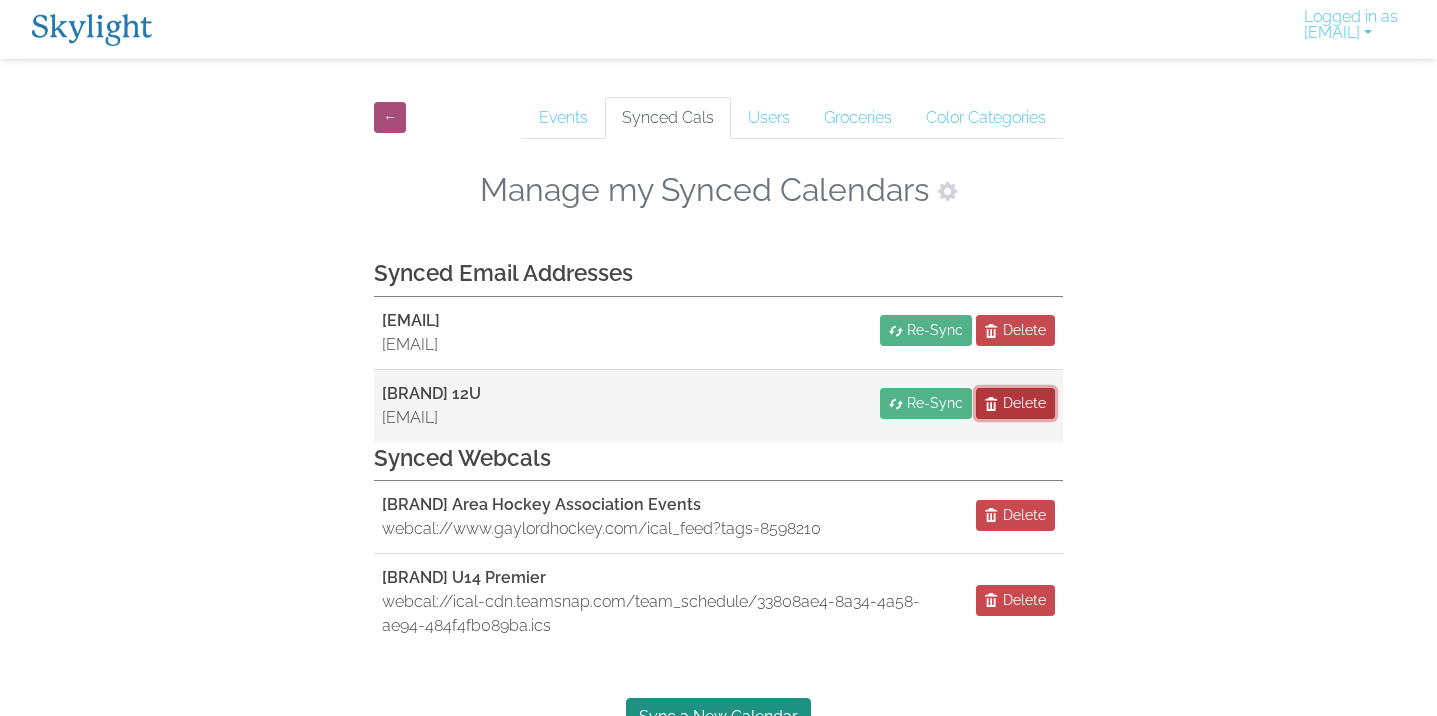 click on "Delete" at bounding box center (1024, 403) 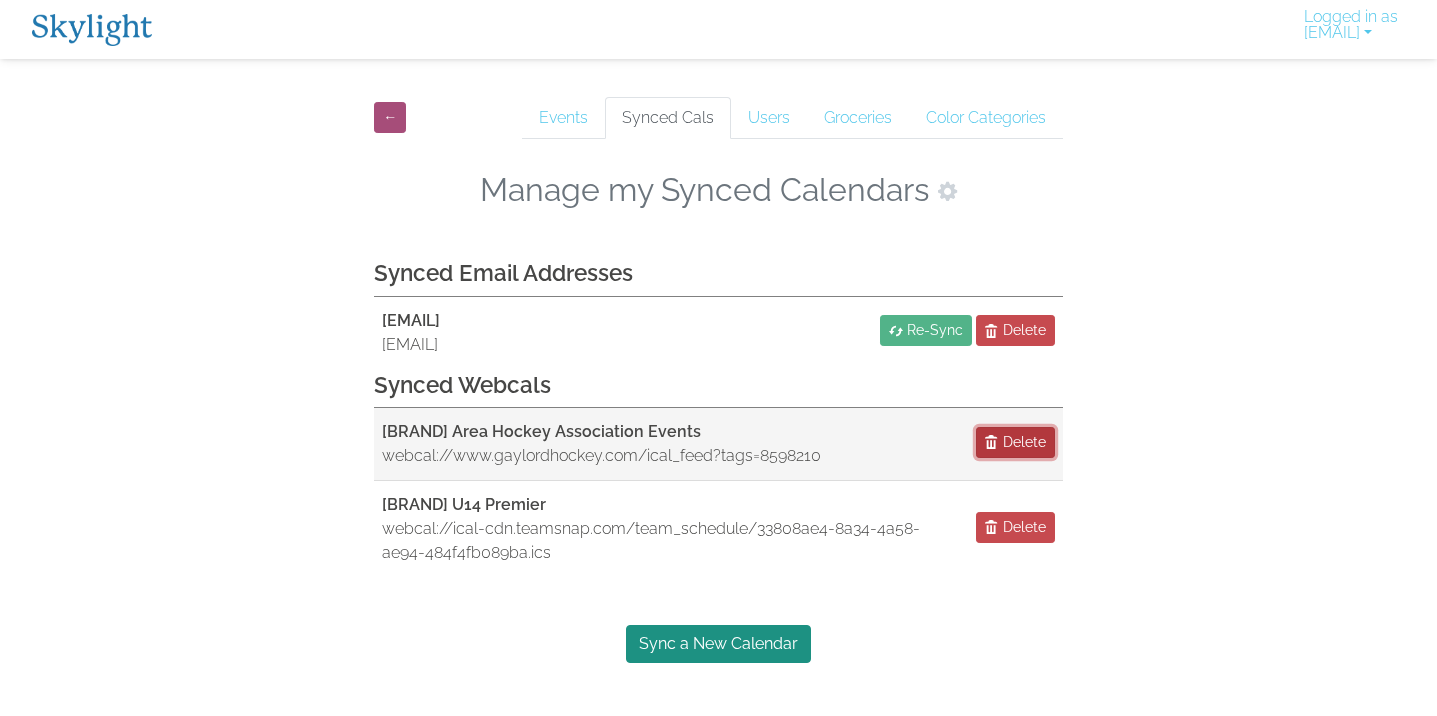 click on "Delete" at bounding box center [1024, 442] 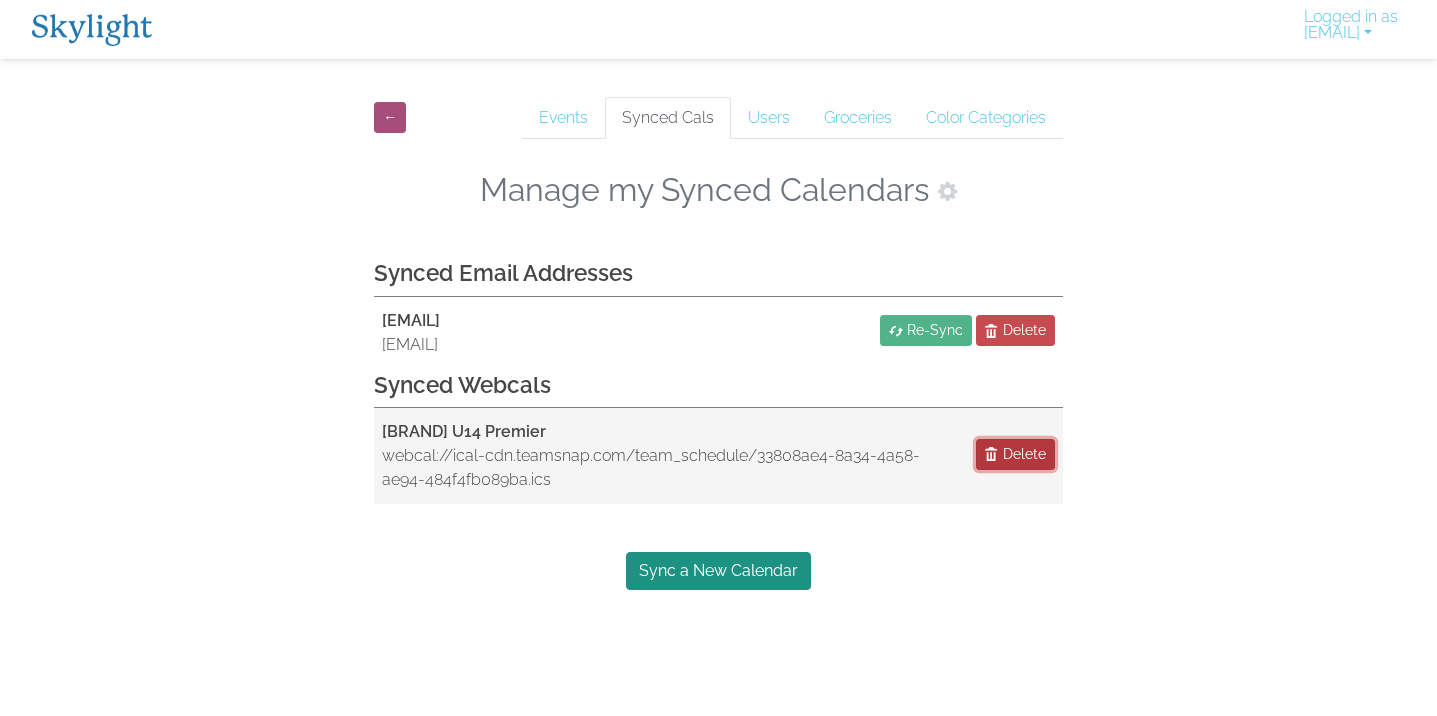 click on "Delete" at bounding box center [1024, 454] 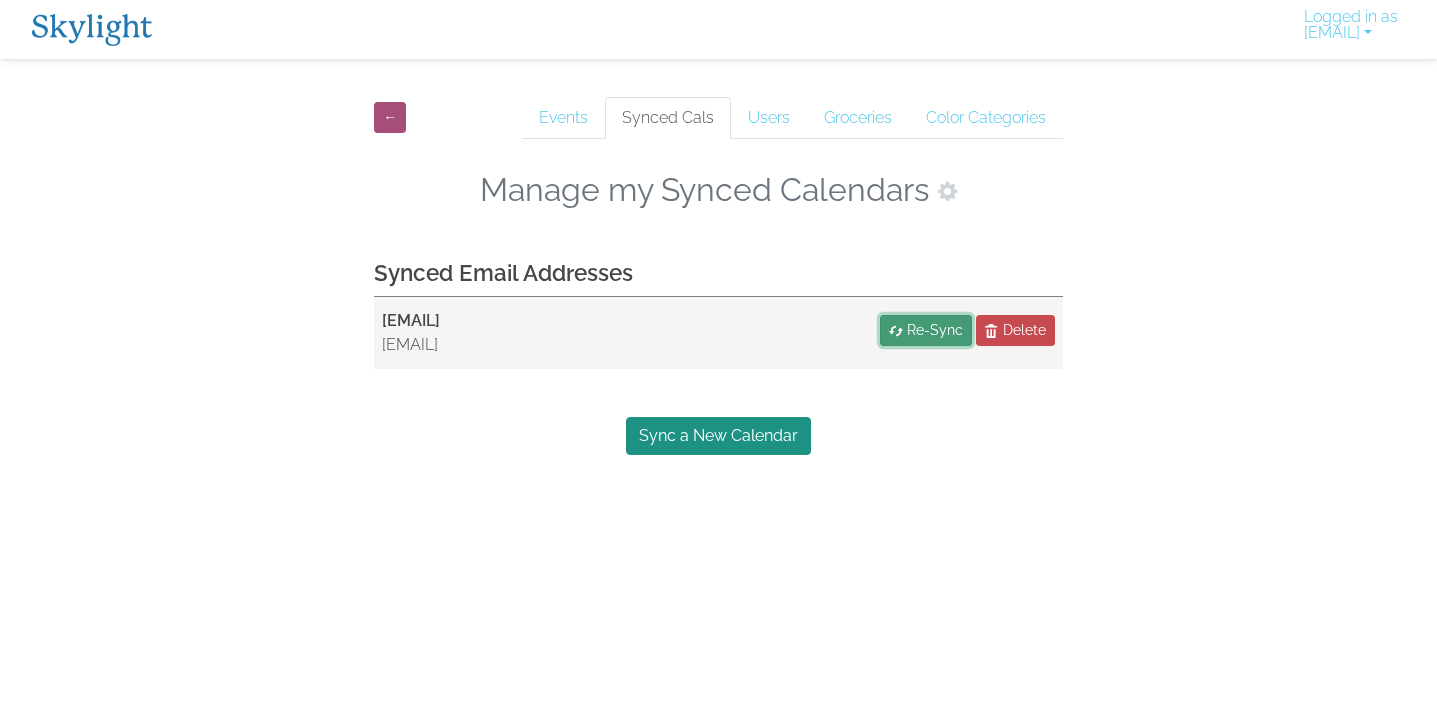 click on "Re-Sync" at bounding box center [935, 330] 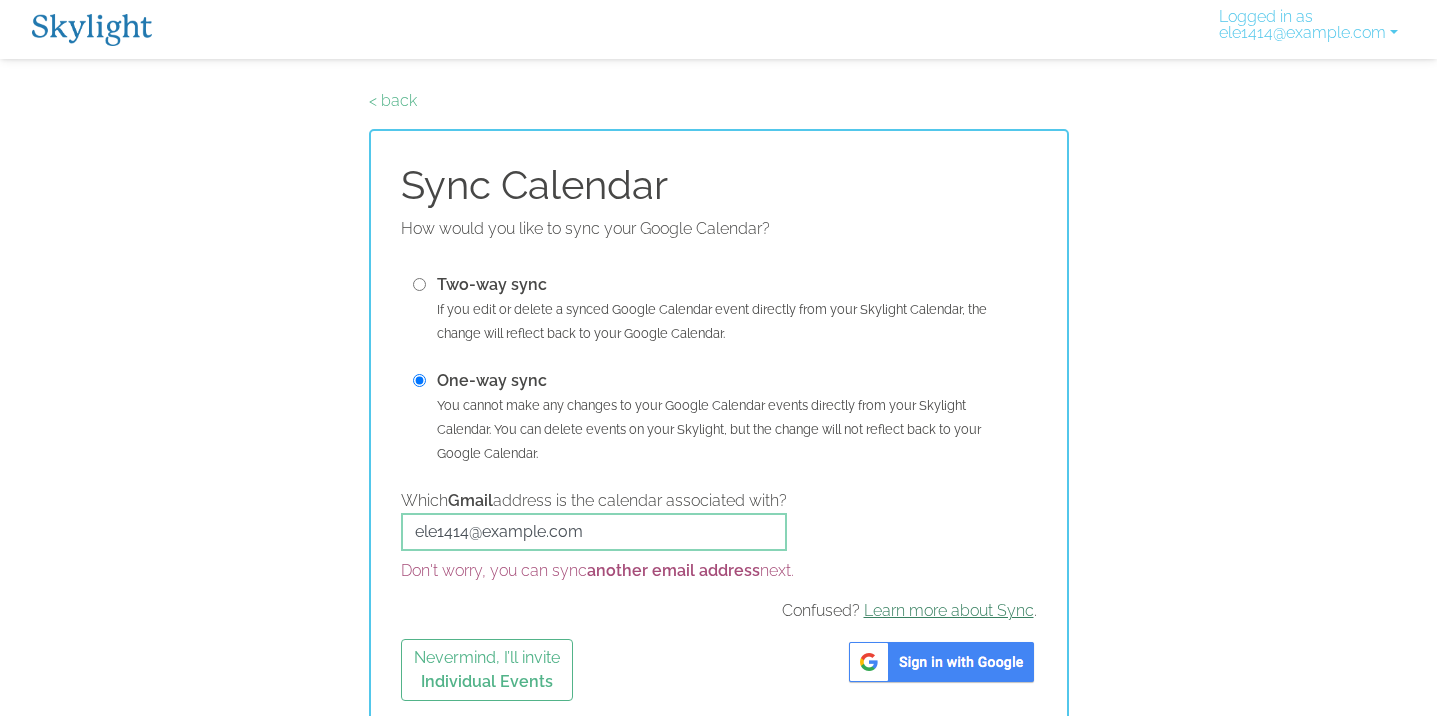 scroll, scrollTop: 17, scrollLeft: 0, axis: vertical 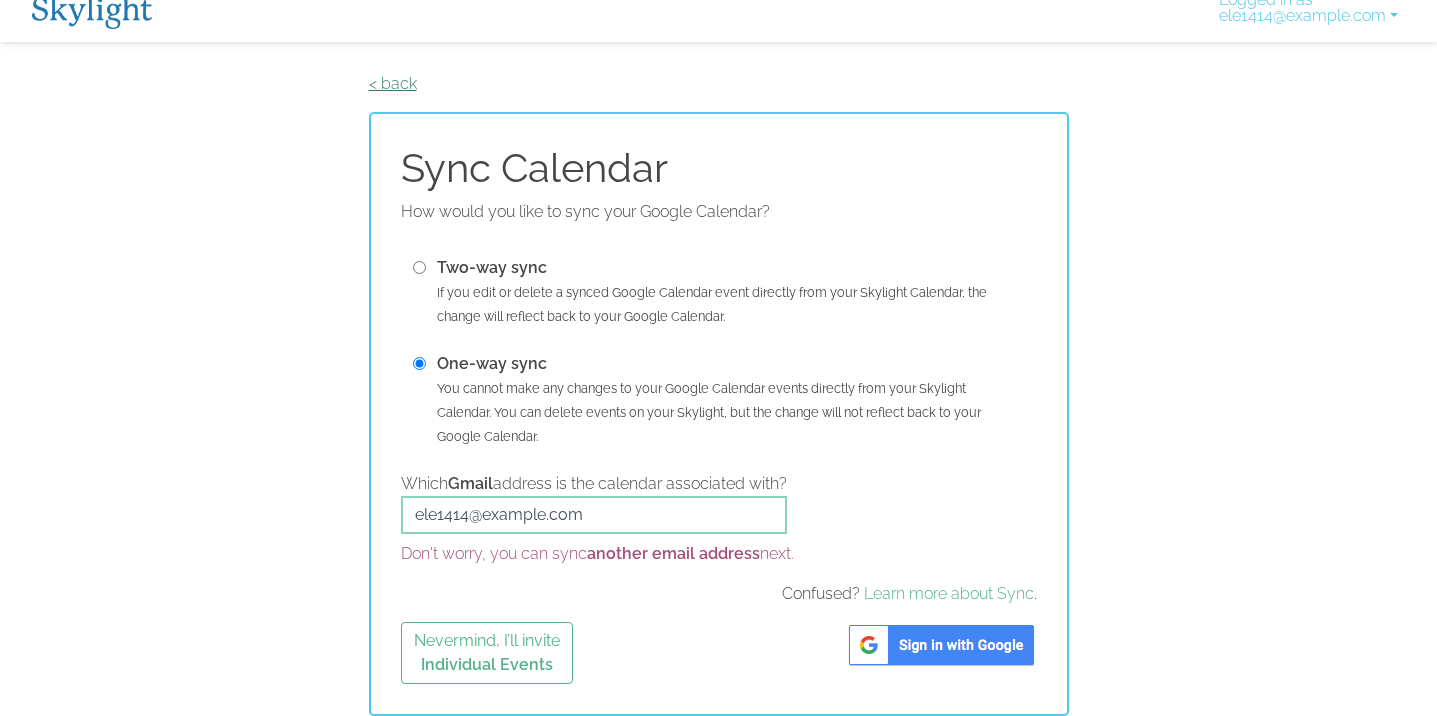 click on "< back" at bounding box center (393, 83) 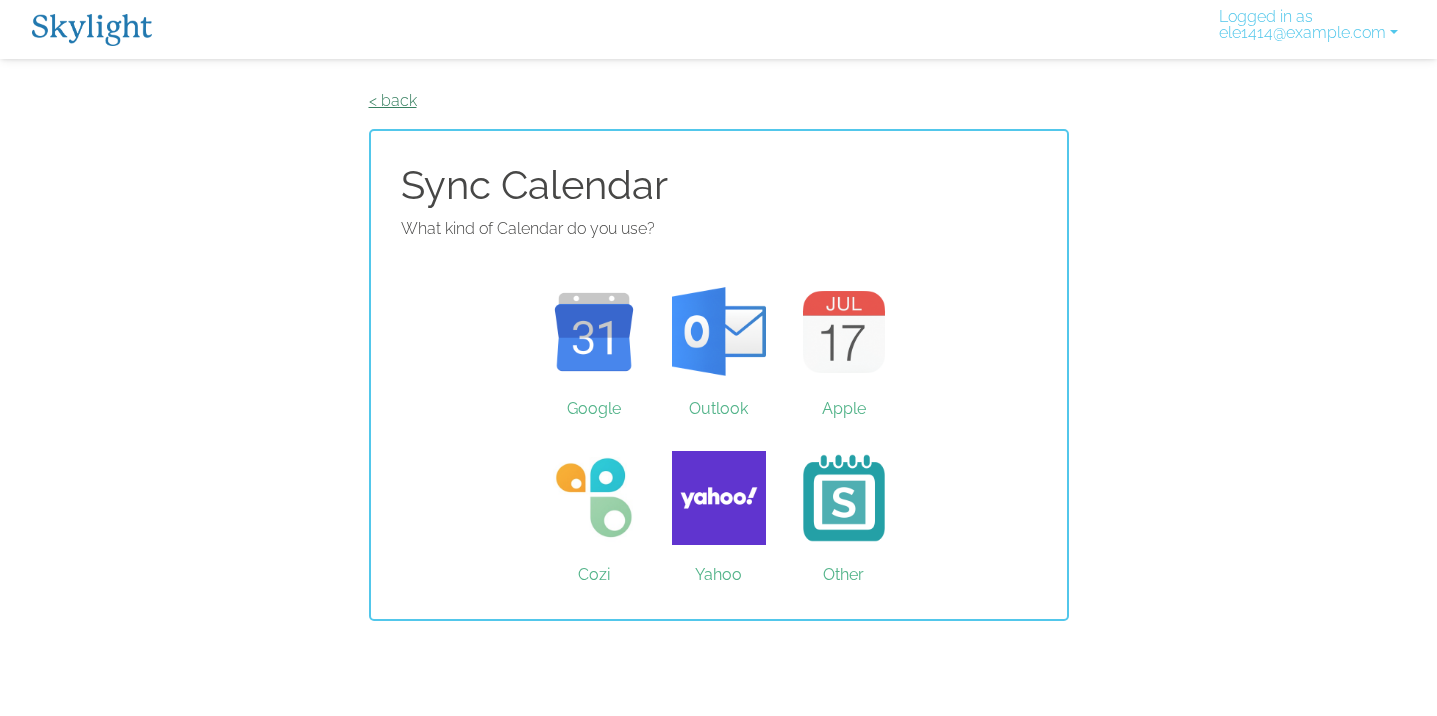 click on "< back" at bounding box center (393, 100) 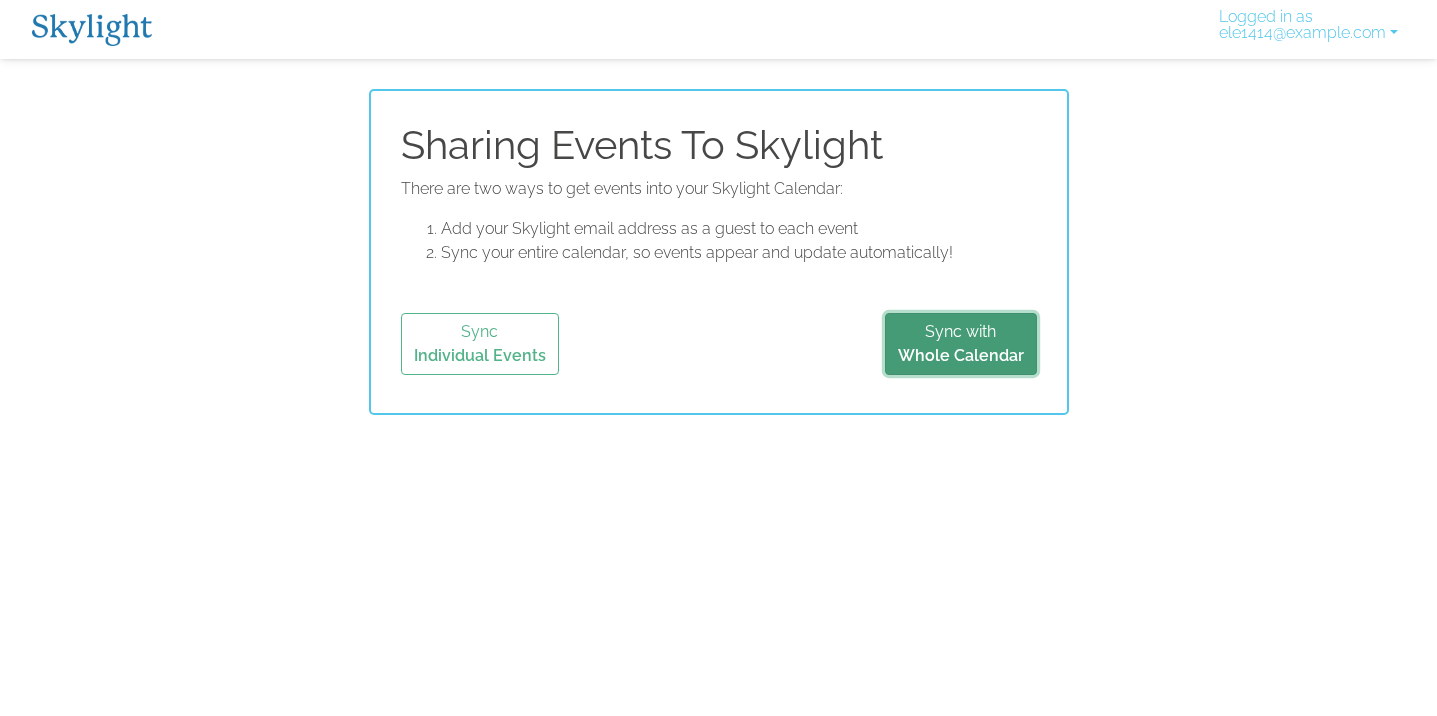 click on "Whole Calendar" at bounding box center [961, 355] 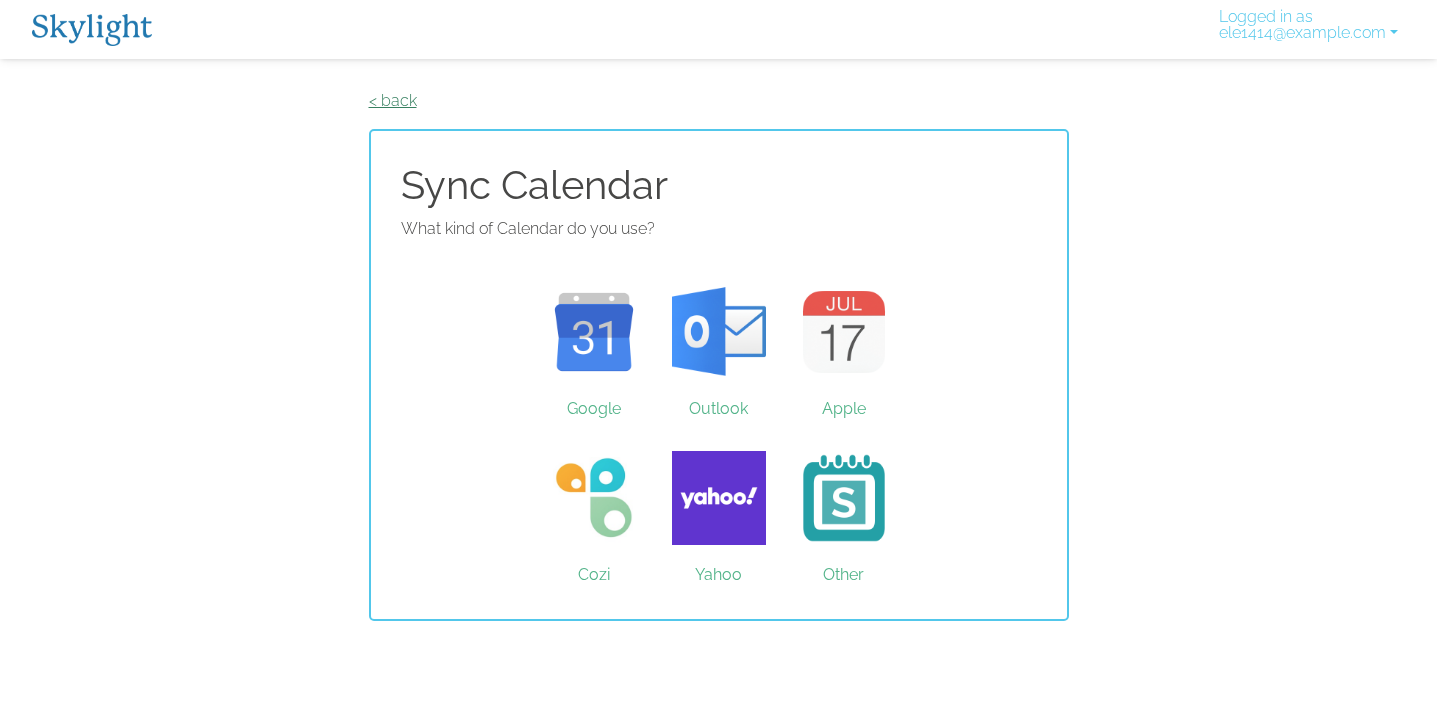 click on "< back" at bounding box center (393, 100) 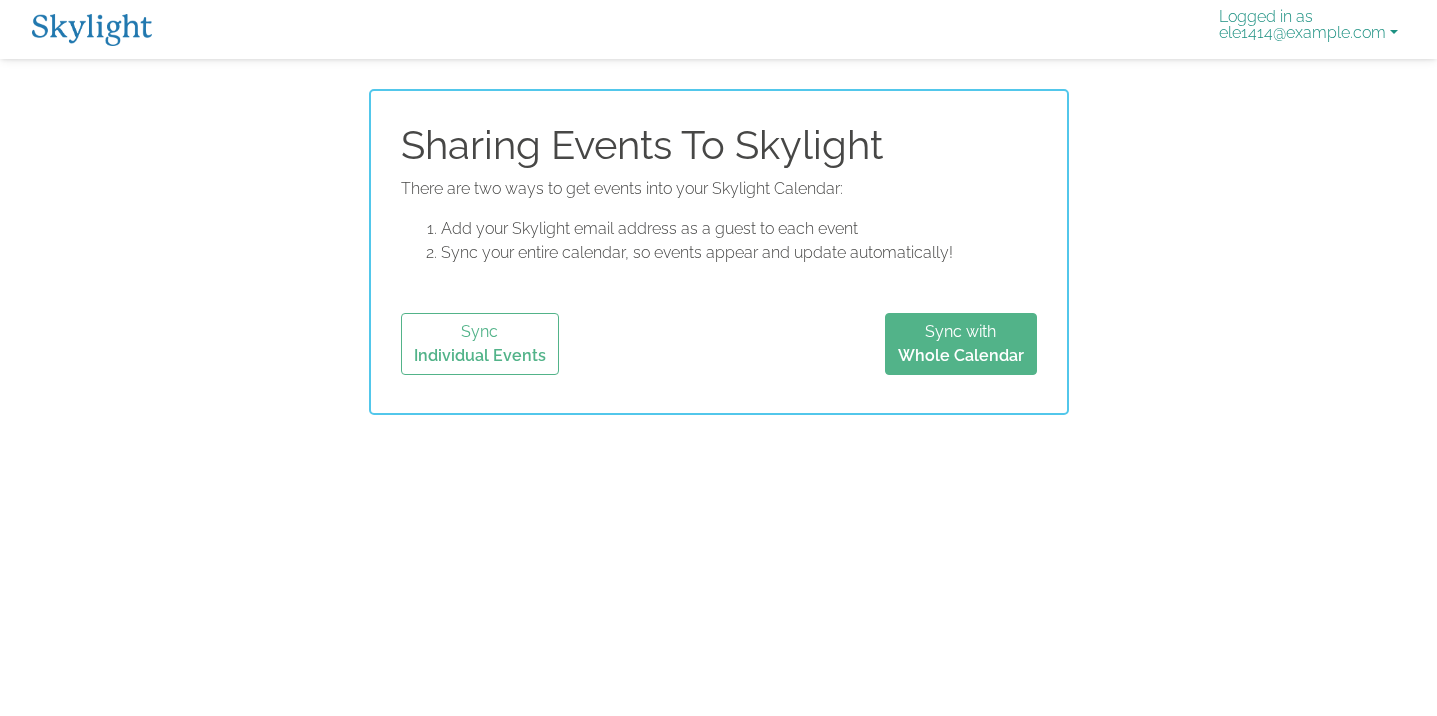 click on "Logged in as ele1414@gmail.com" at bounding box center [1308, 29] 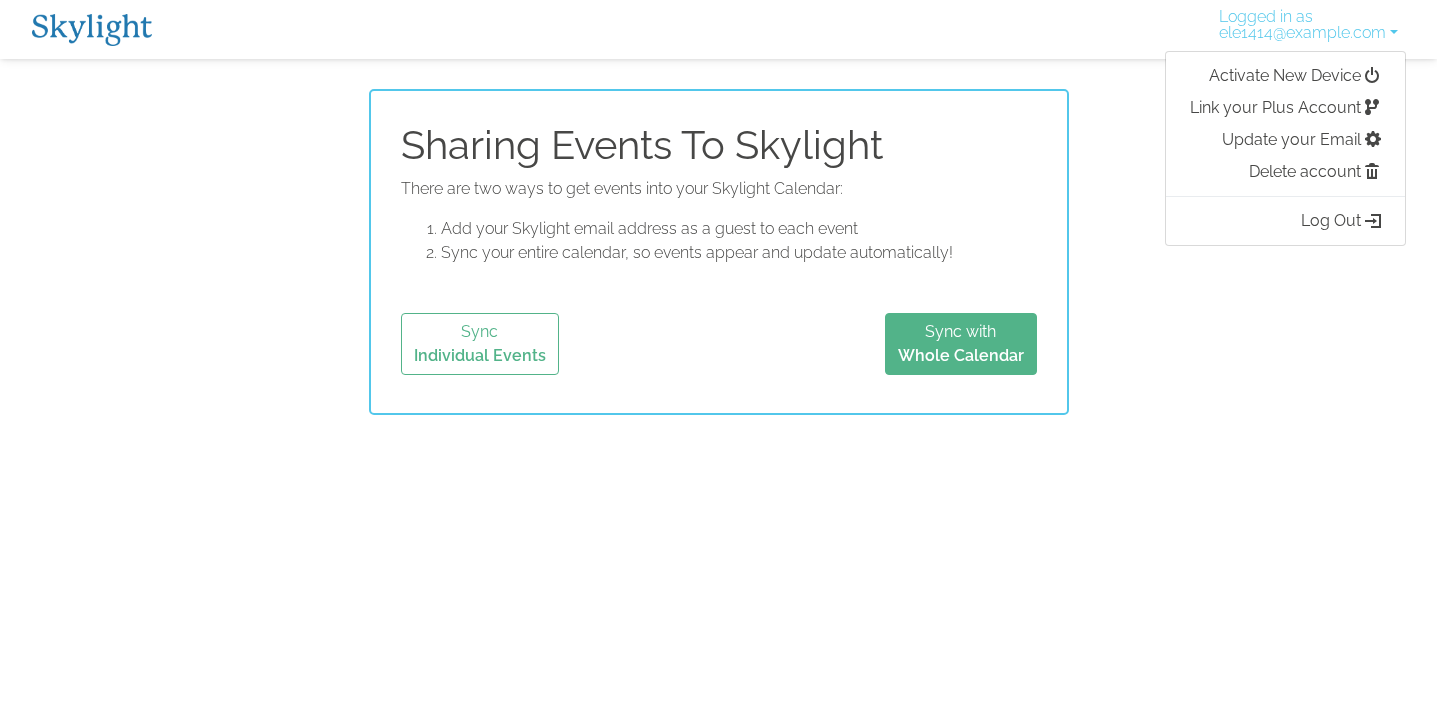 click on "Sharing Events To Skylight There are two ways to get events into your Skylight Calendar: Add your Skylight email address as a guest to each event Sync your entire calendar, so events appear and update automatically! Sync  Individual Events Sync with  Whole Calendar" at bounding box center (718, 252) 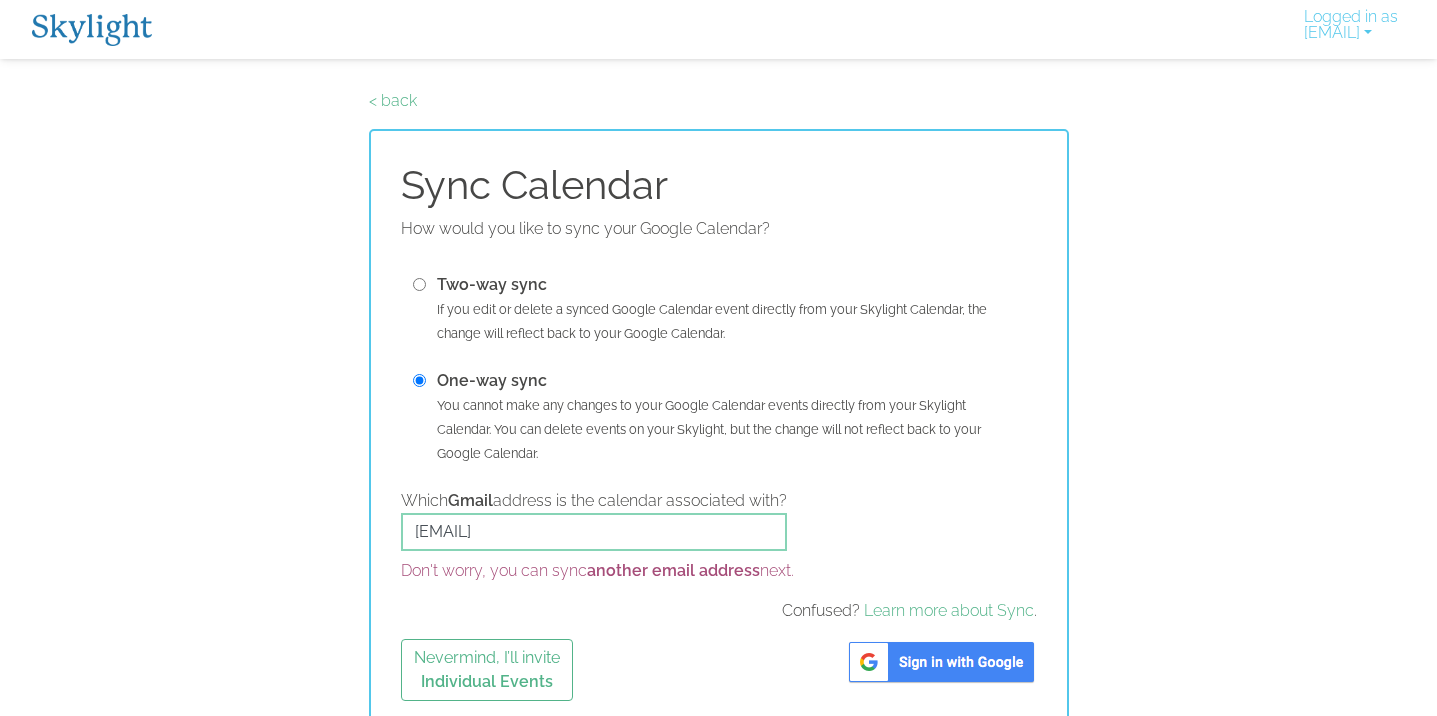 scroll, scrollTop: 17, scrollLeft: 0, axis: vertical 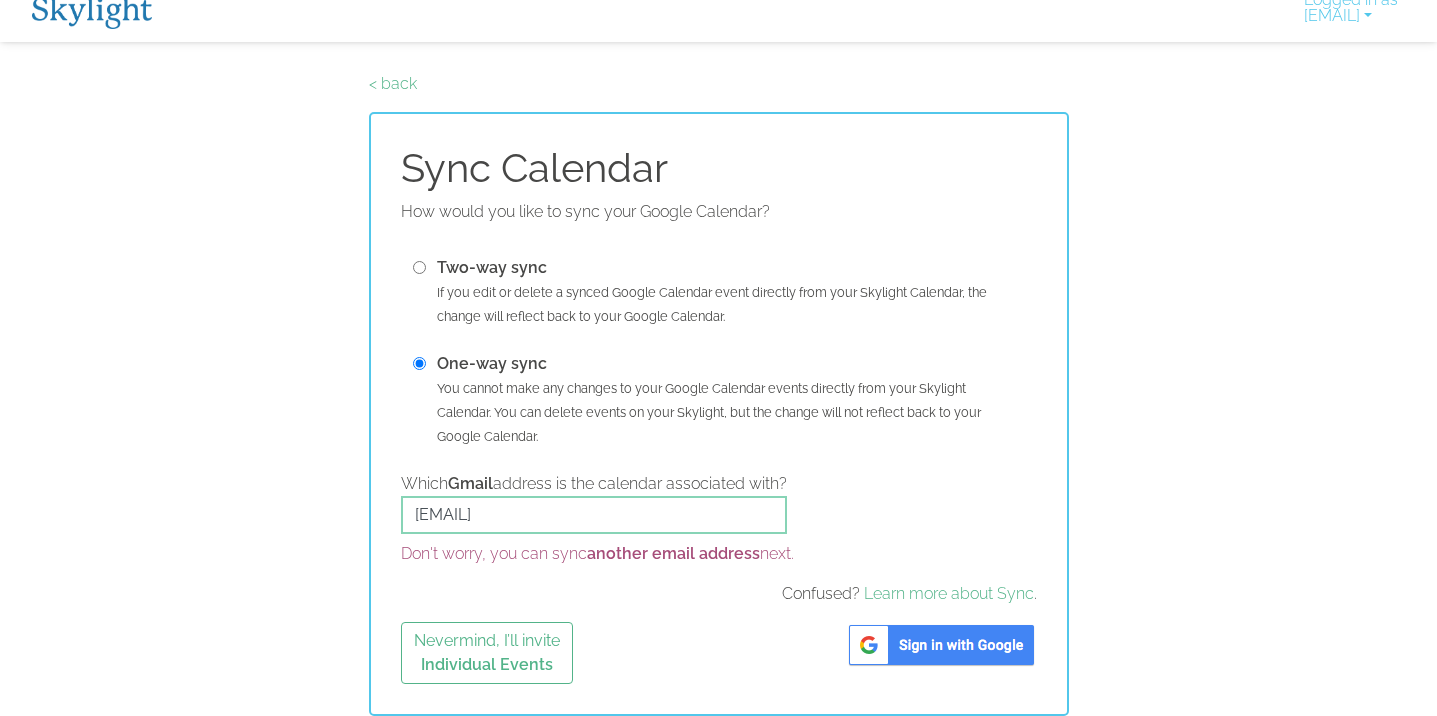 click at bounding box center (941, 645) 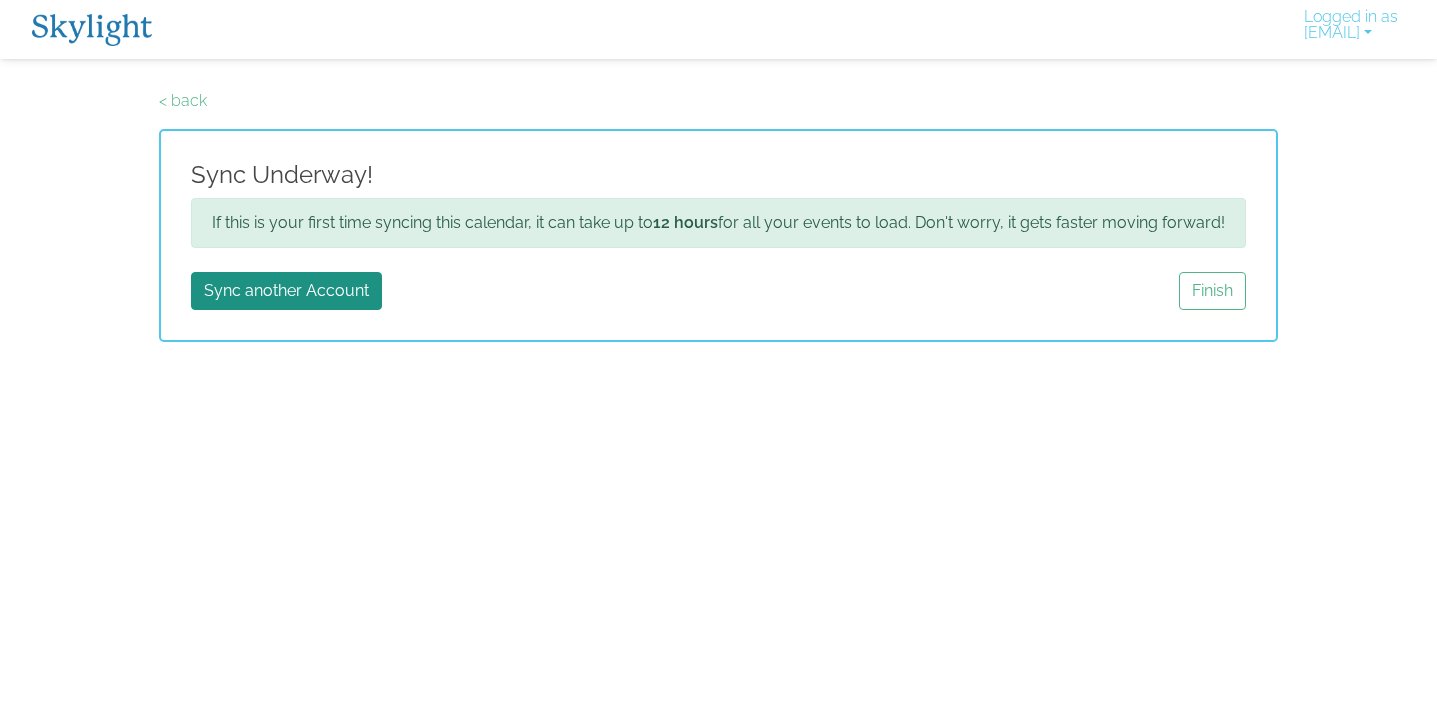 scroll, scrollTop: 0, scrollLeft: 0, axis: both 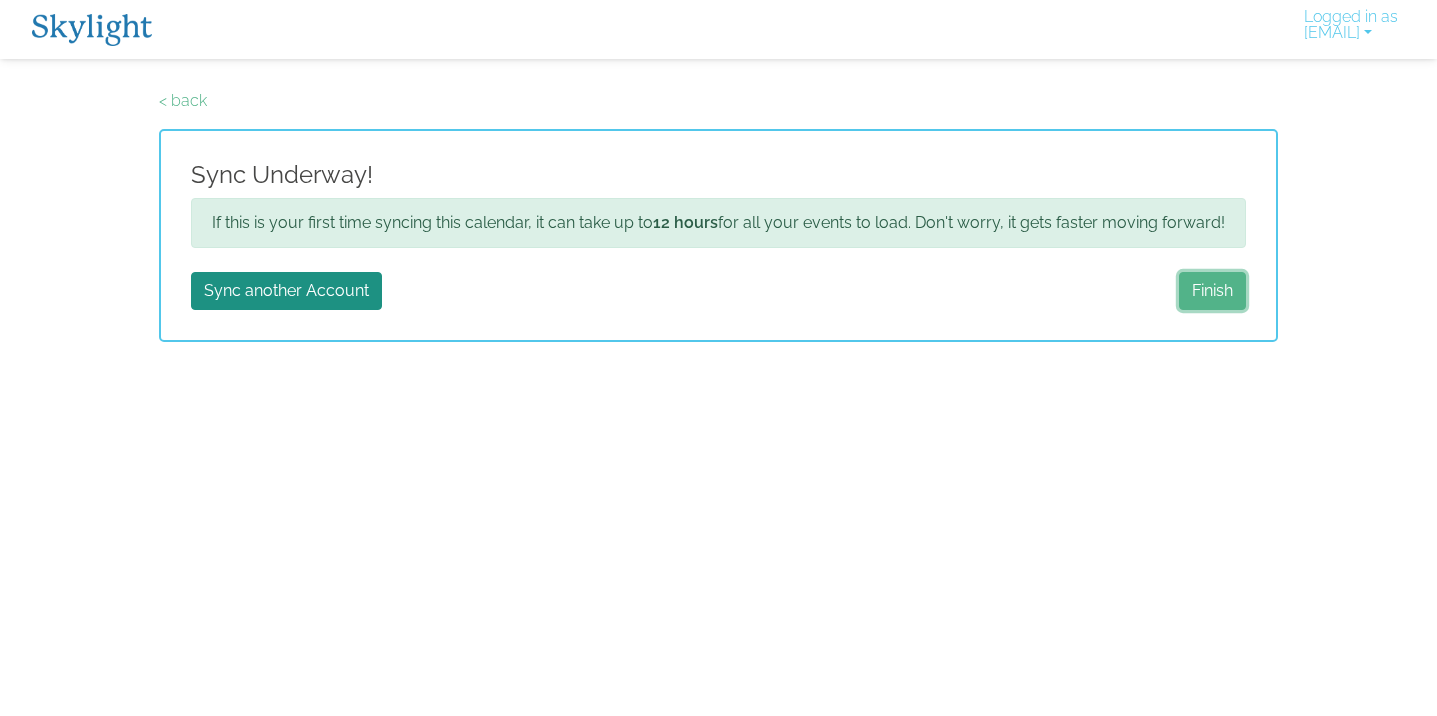 click on "Finish" at bounding box center [1212, 291] 